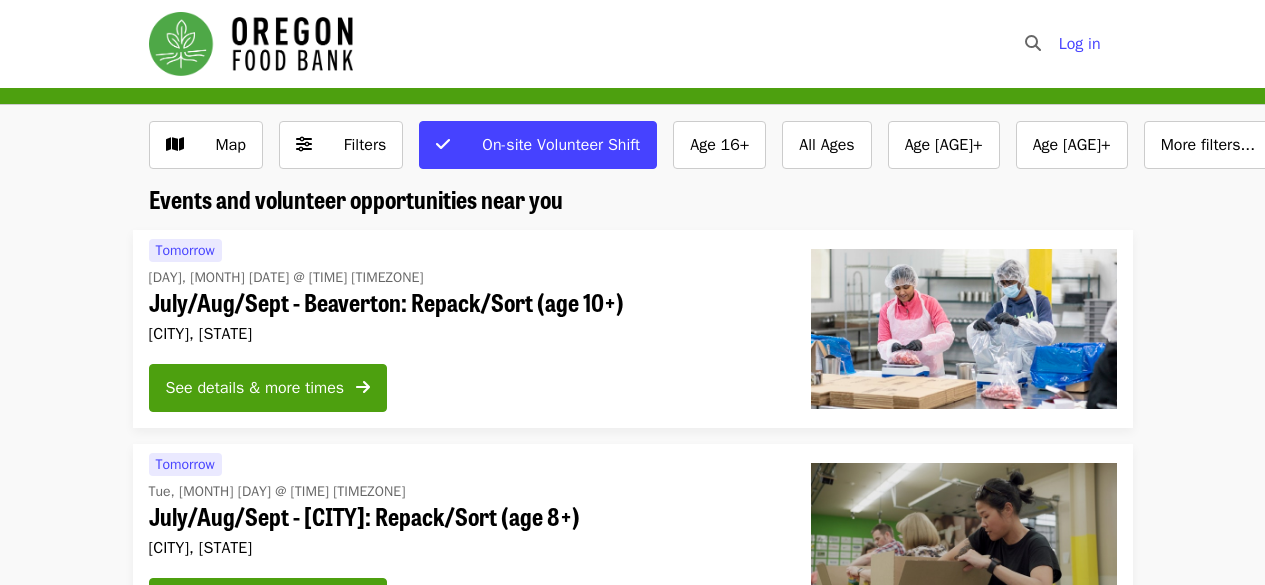 scroll, scrollTop: 0, scrollLeft: 0, axis: both 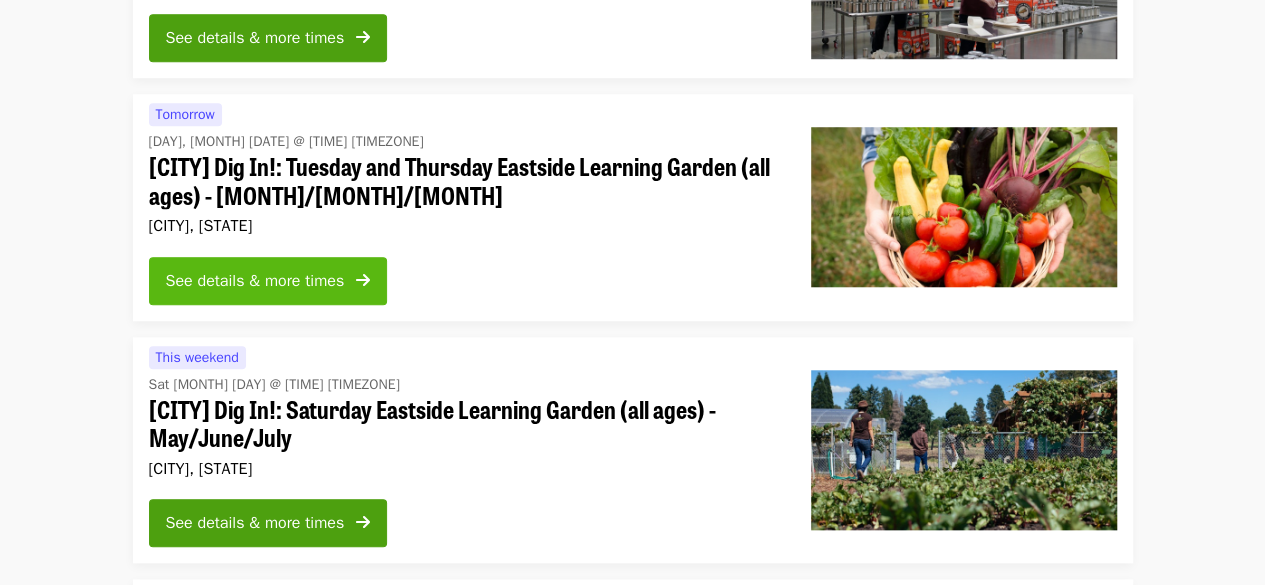 click on "See details & more times" at bounding box center (255, 281) 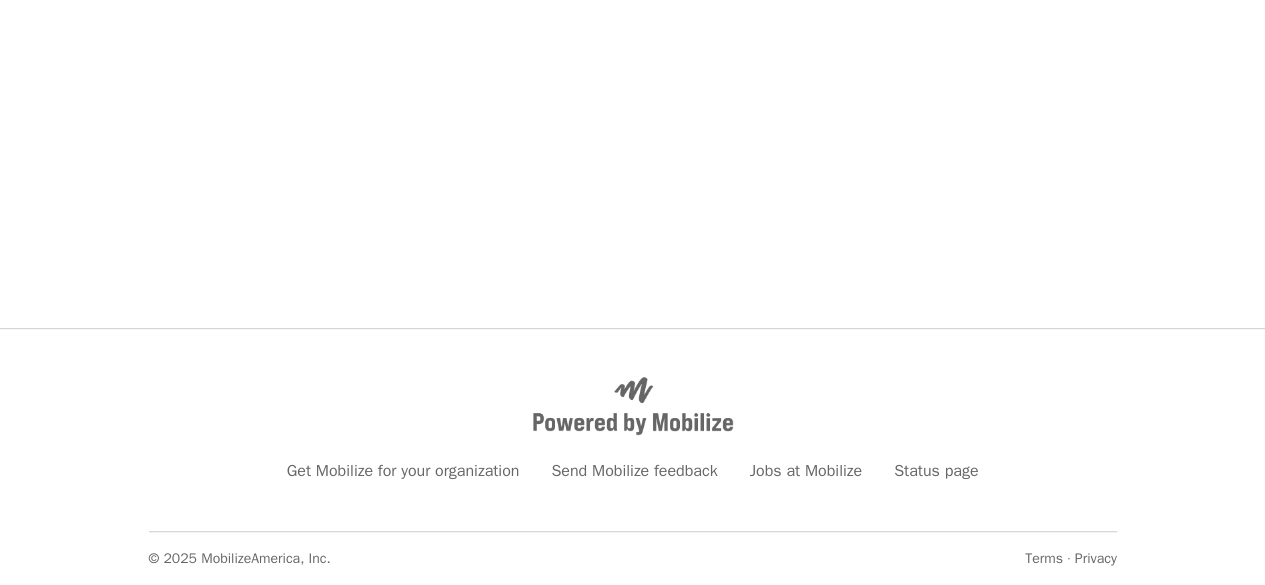 scroll, scrollTop: 0, scrollLeft: 0, axis: both 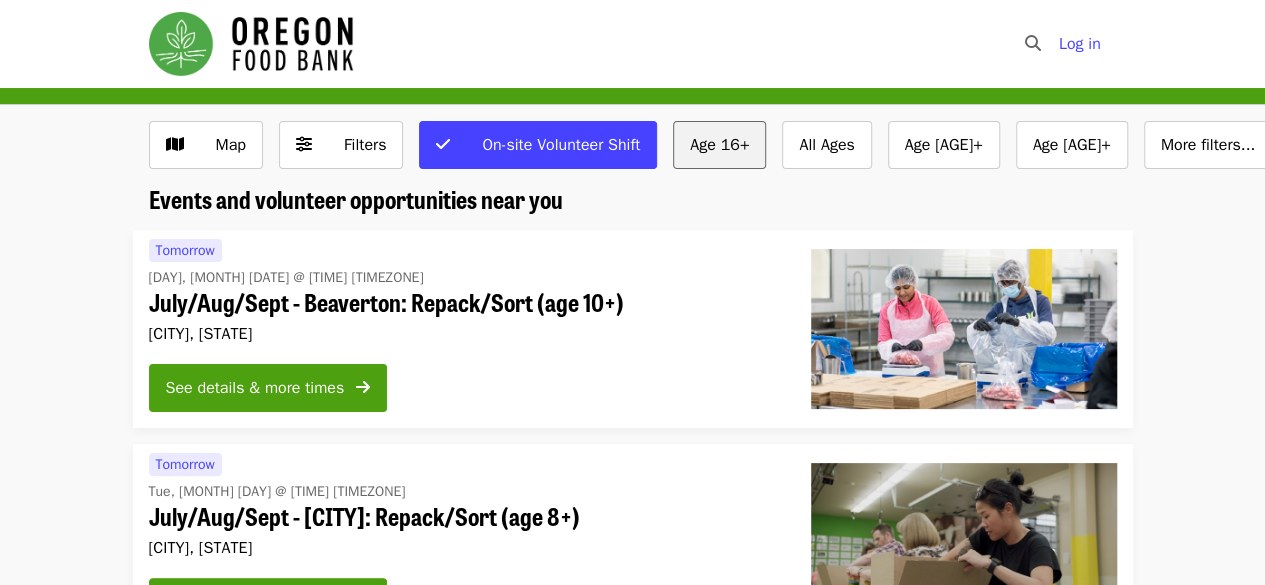 click on "Age 16+" at bounding box center (719, 145) 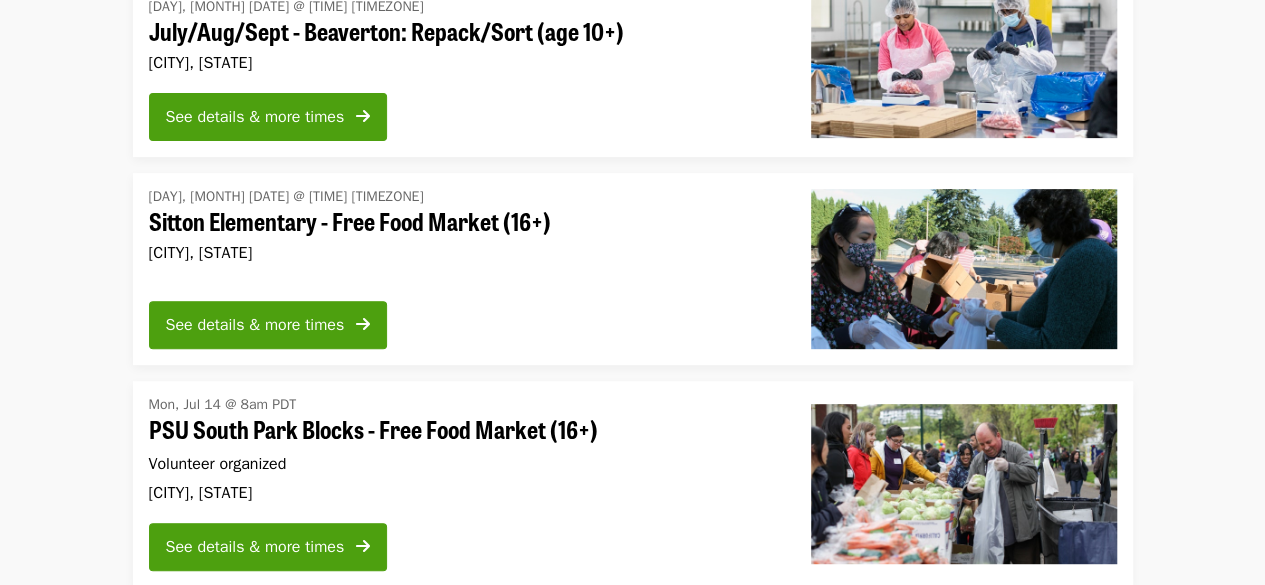 scroll, scrollTop: 402, scrollLeft: 0, axis: vertical 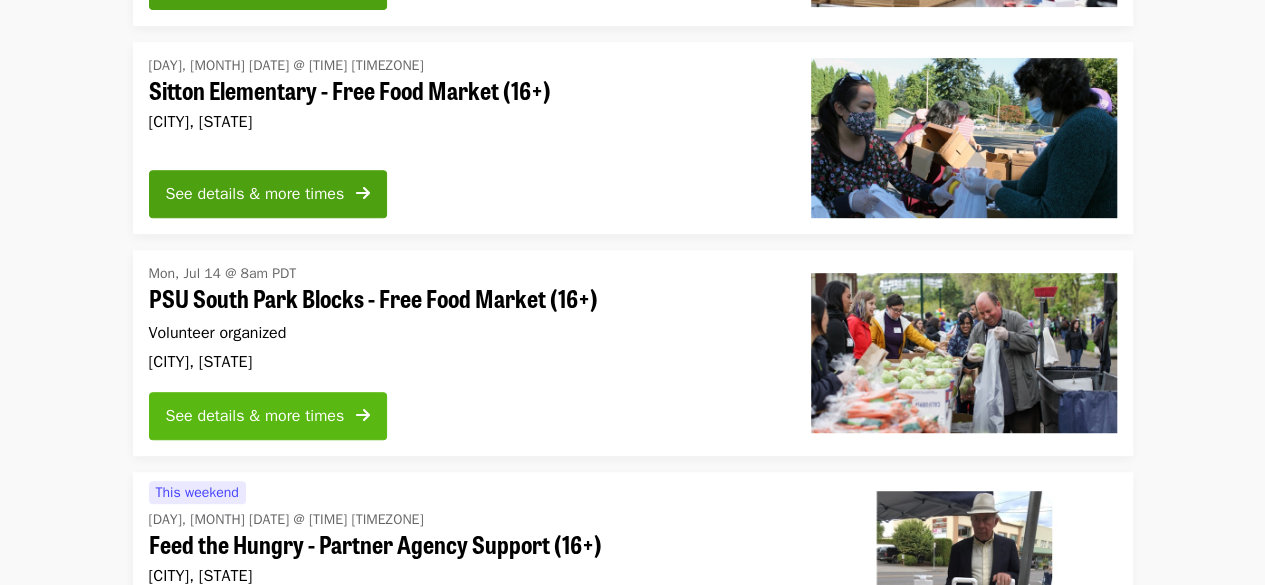 click on "See details & more times" at bounding box center [268, 416] 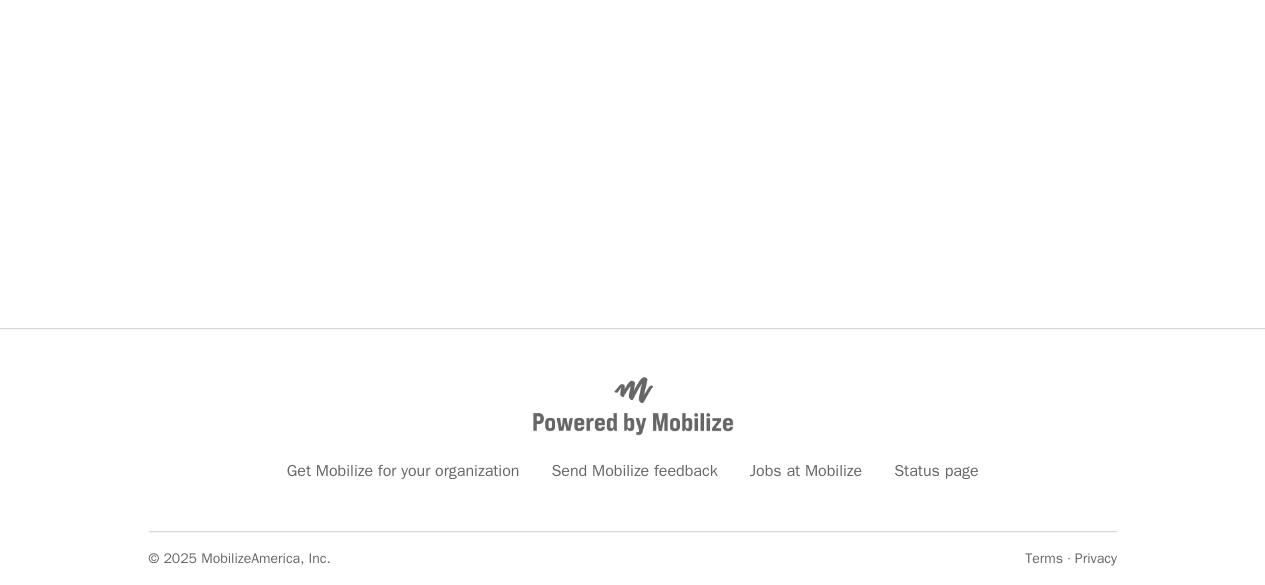scroll, scrollTop: 0, scrollLeft: 0, axis: both 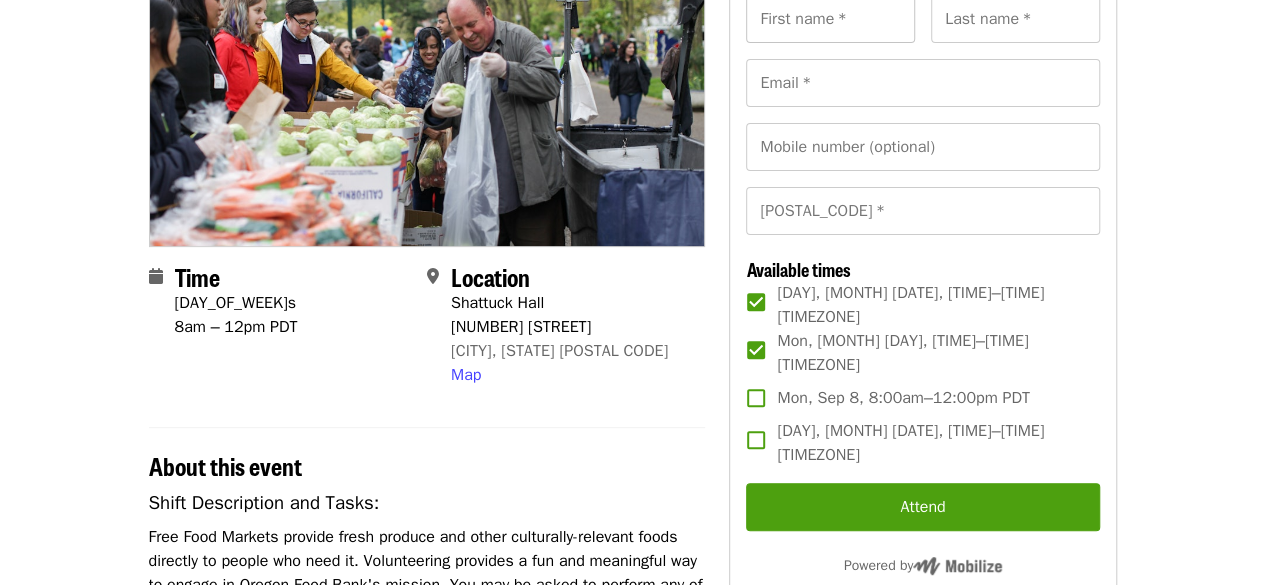 click on "First name   *" at bounding box center [830, 19] 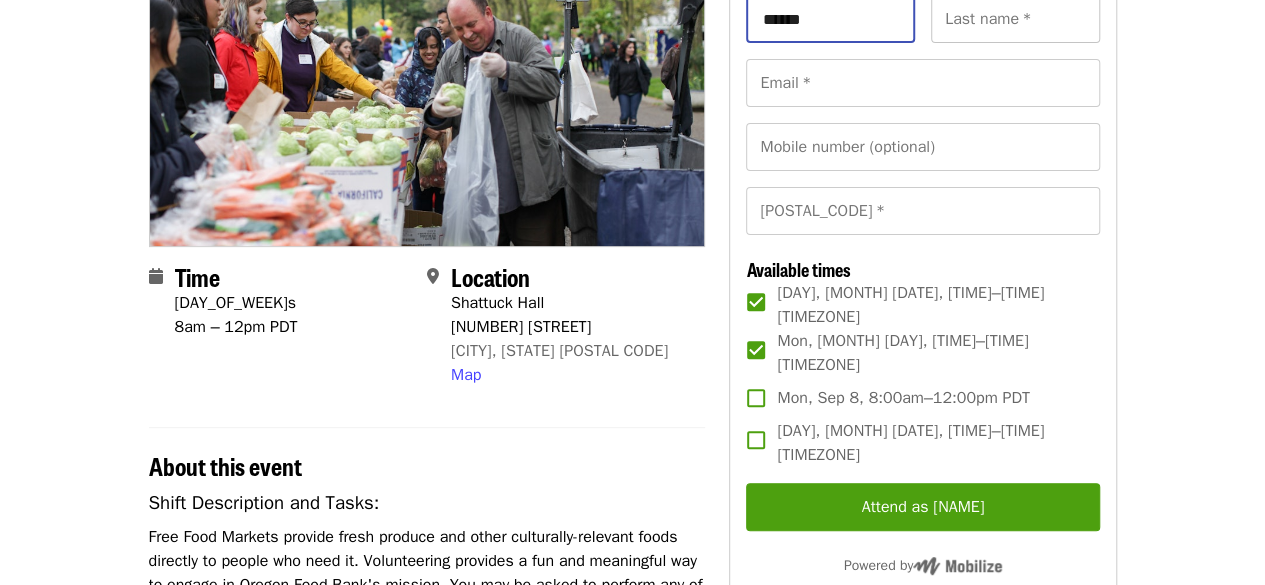 type on "*****" 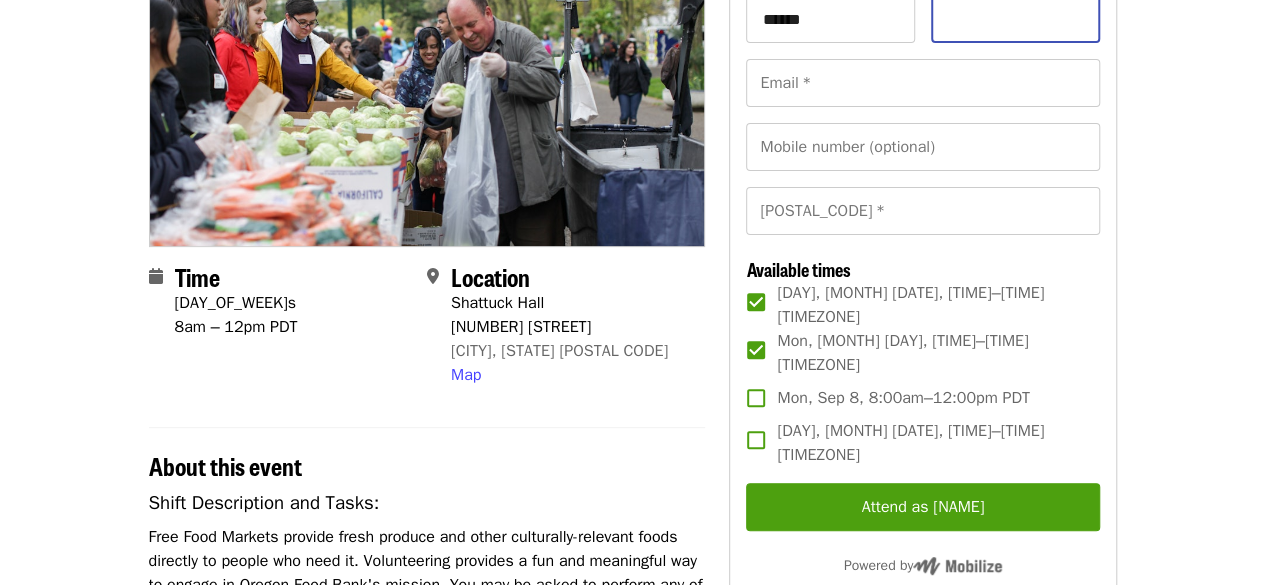 click on "Last name   *" at bounding box center (1015, 19) 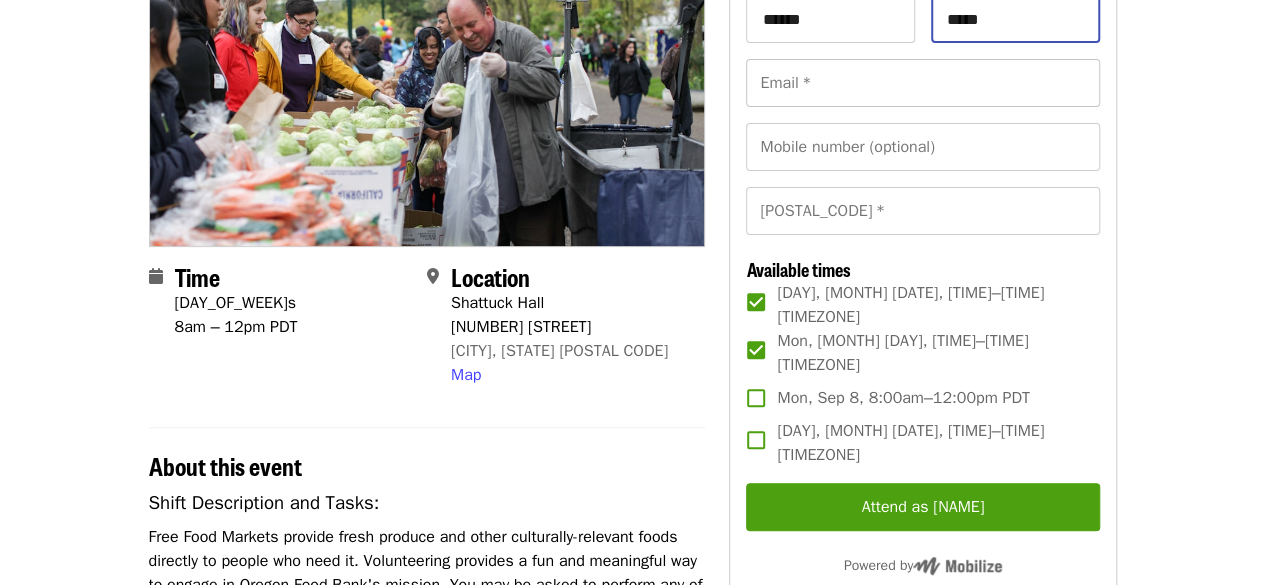 type on "*****" 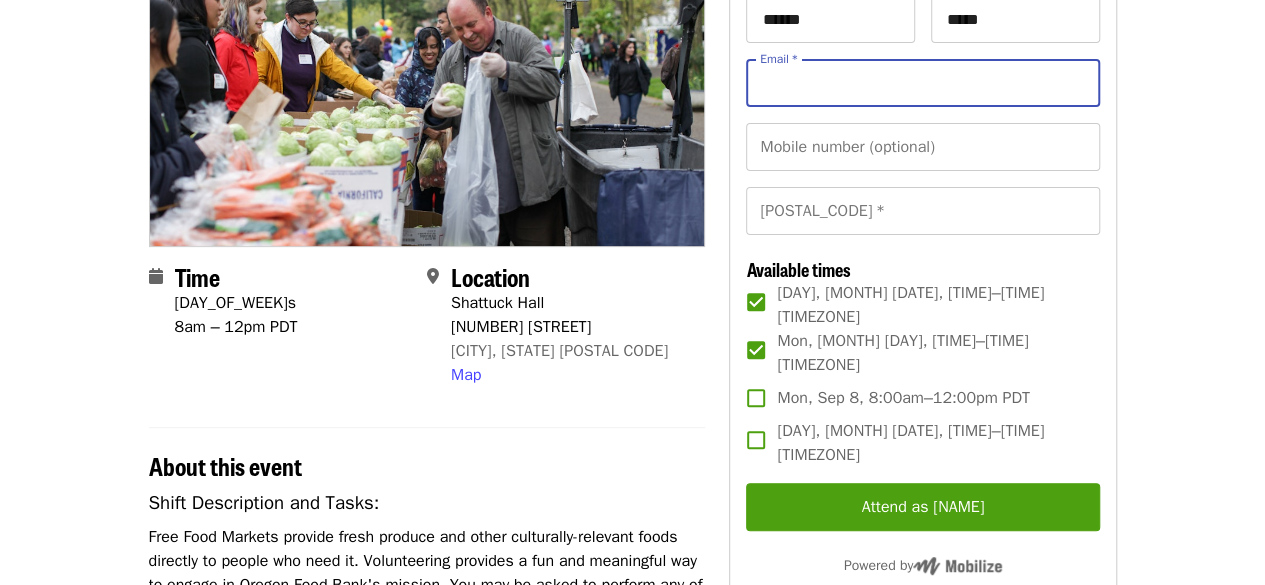 click on "Email   *" at bounding box center (922, 83) 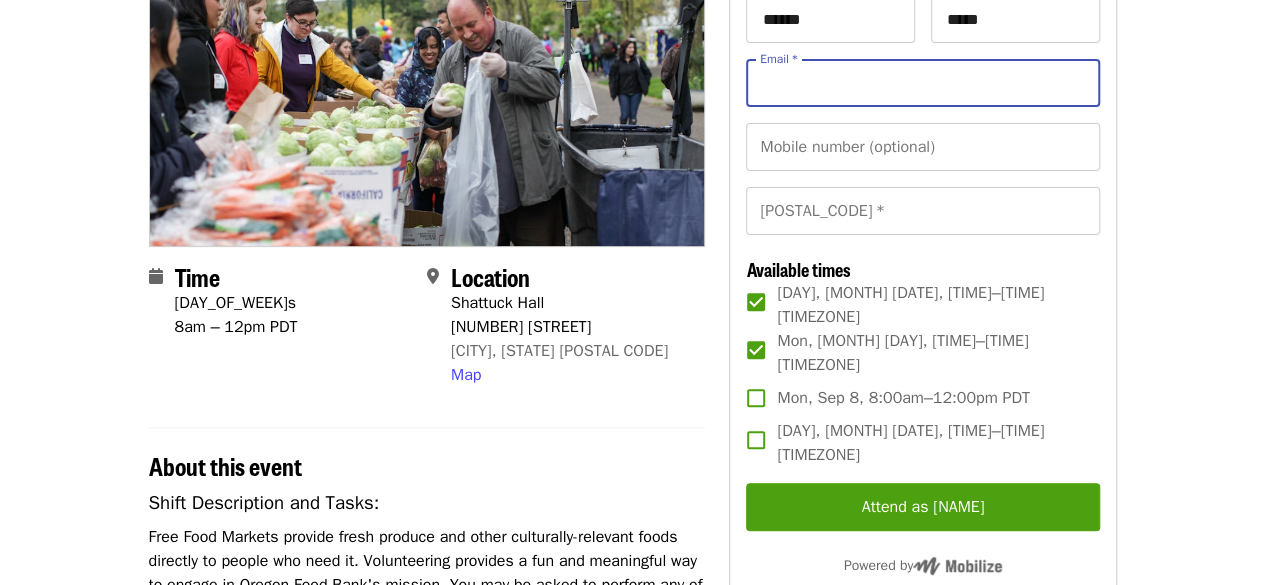 type on "**********" 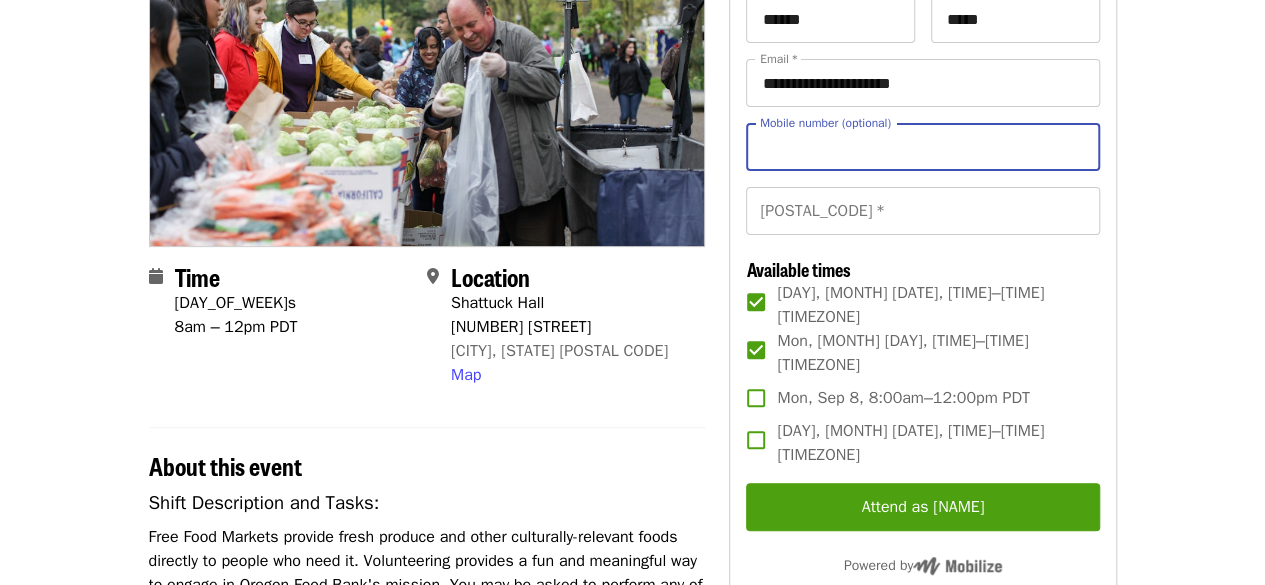 click on "Mobile number (optional)" at bounding box center (922, 147) 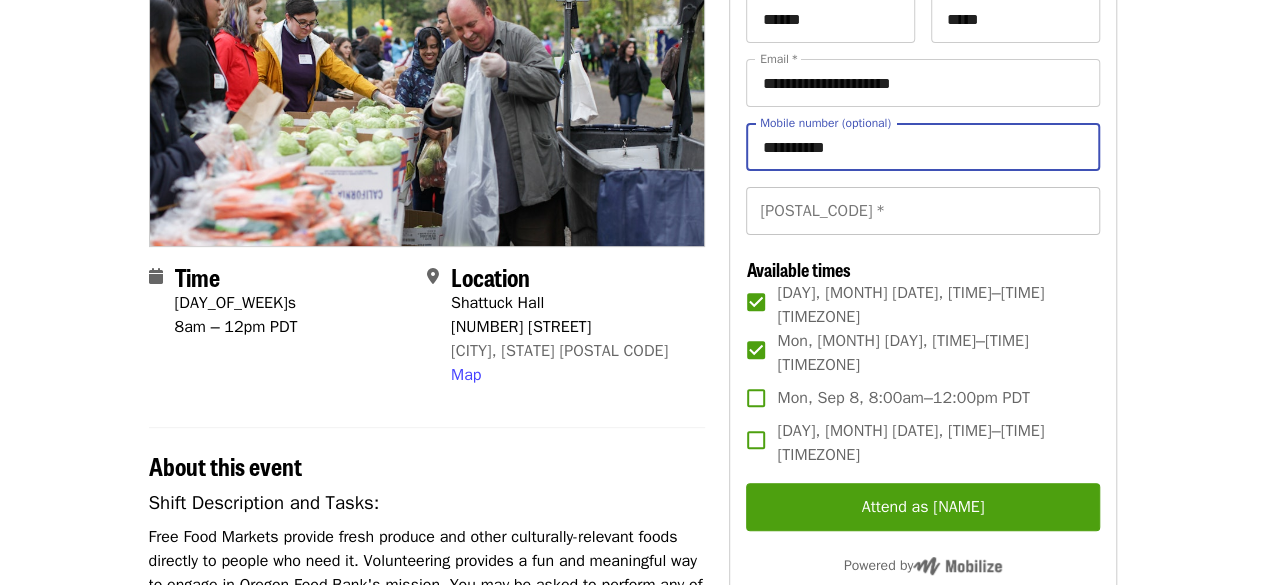 type on "**********" 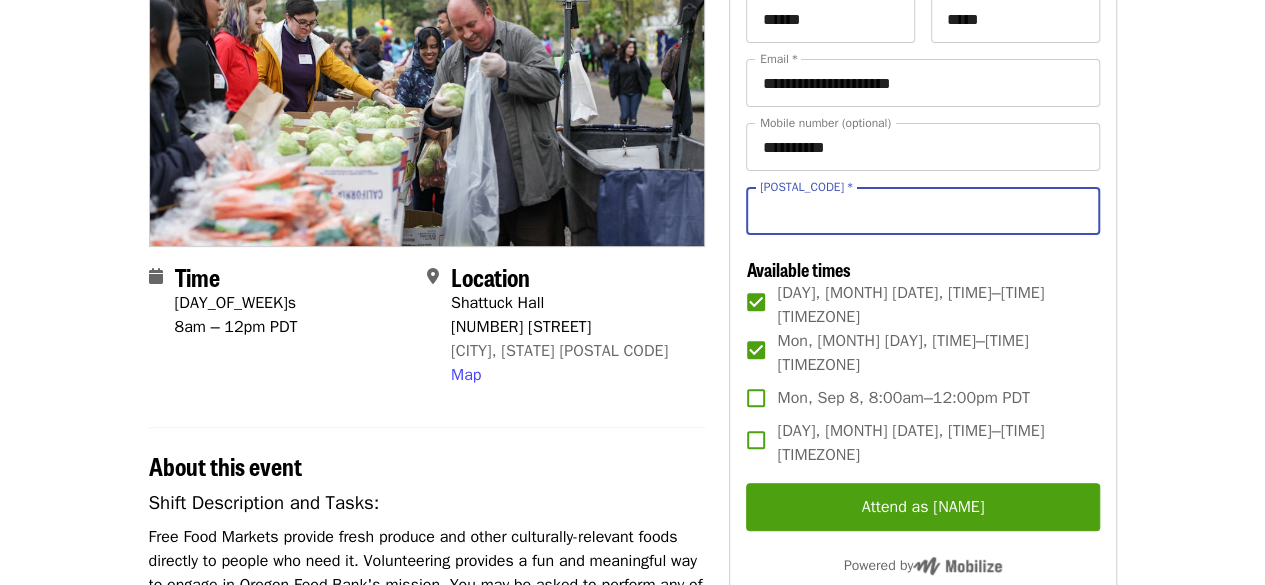 click on "ZIP code   *" at bounding box center [922, 211] 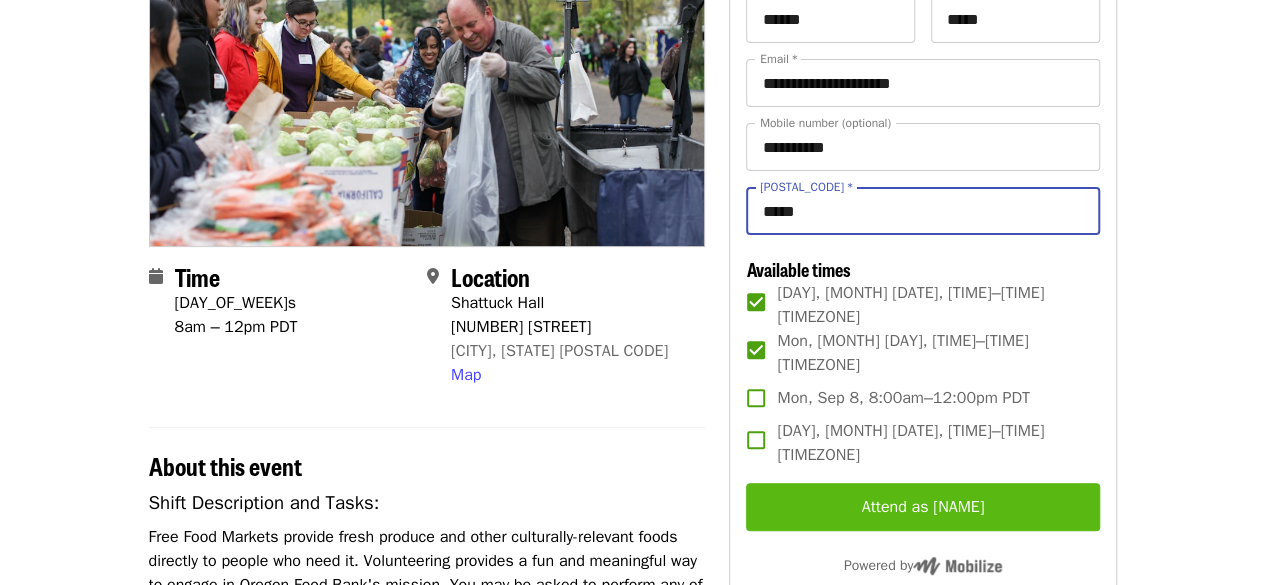 type on "*****" 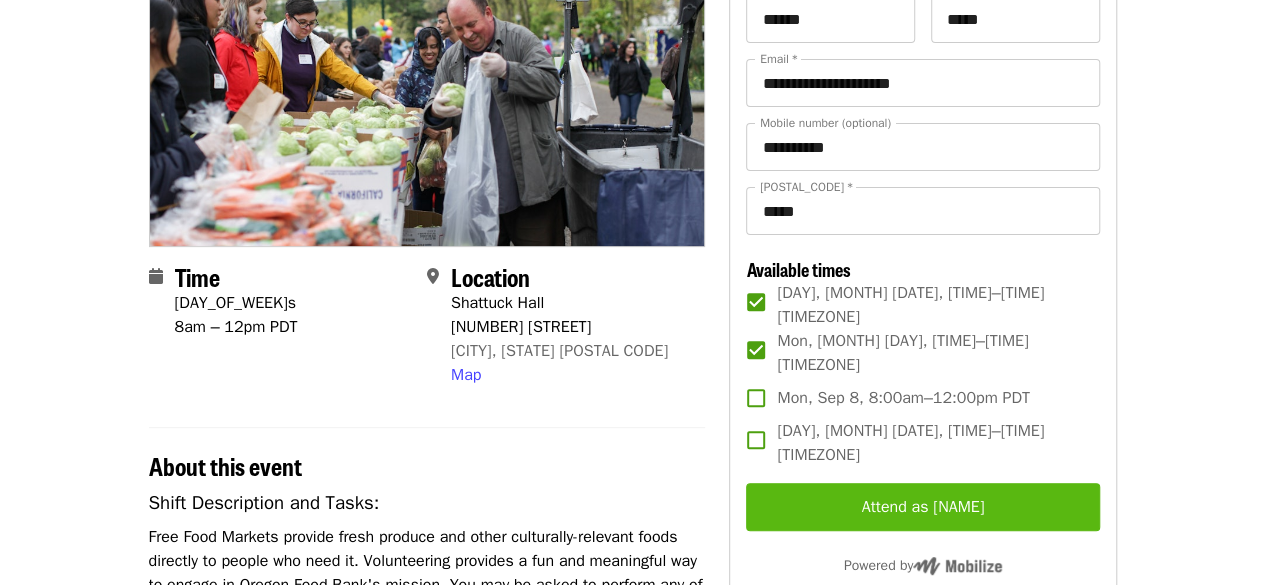 click on "Attend as [NAME]" at bounding box center [922, 507] 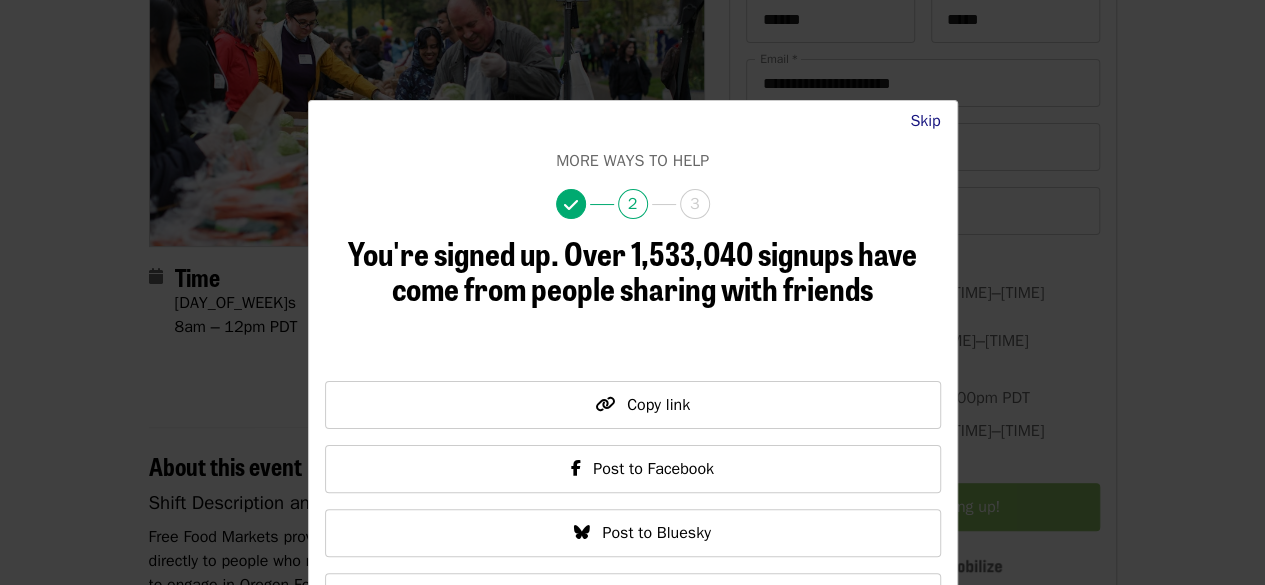 click on "Skip" at bounding box center [925, 121] 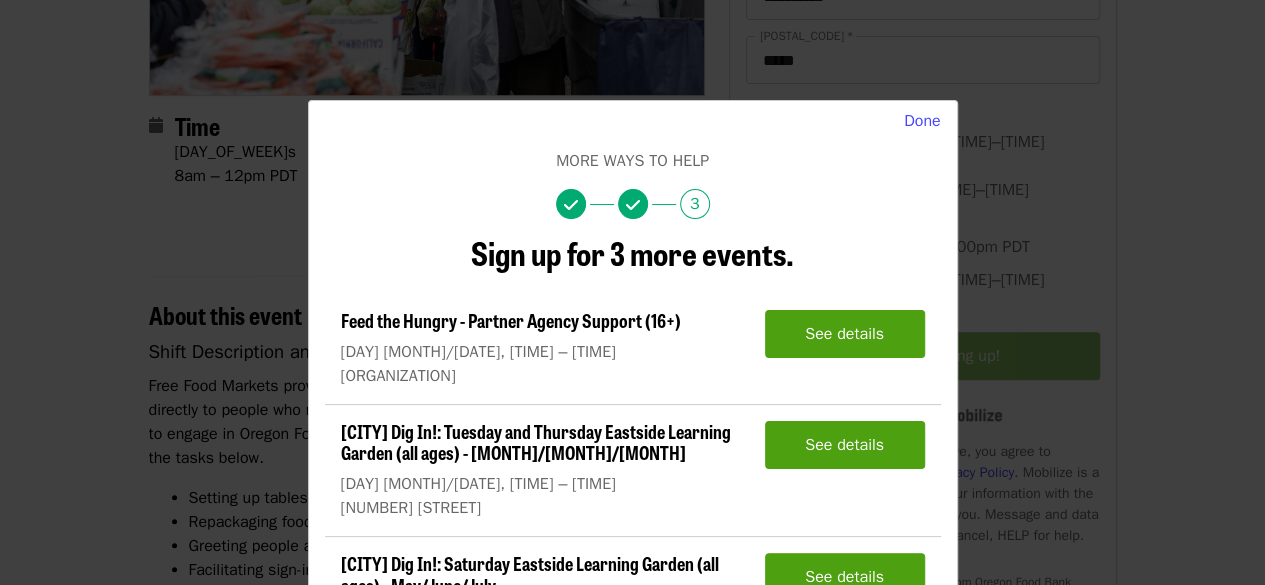 scroll, scrollTop: 382, scrollLeft: 0, axis: vertical 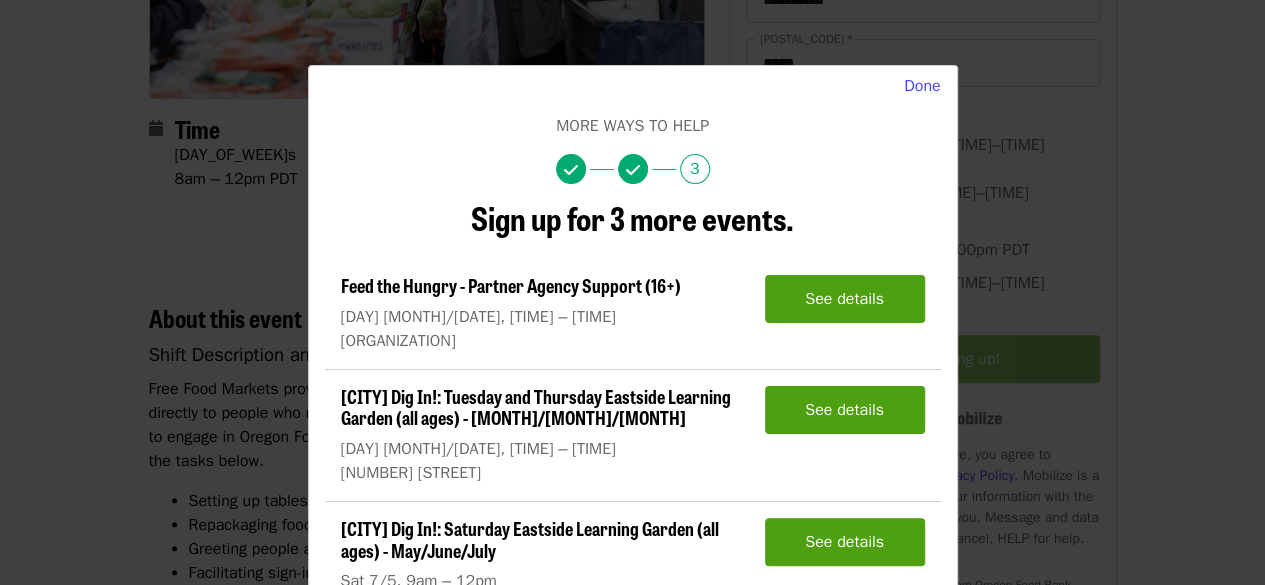 click on "Feed the Hungry - Partner Agency Support (16+) Sun 7/6, 1 – 4pm St. John Episcopal Church See details [CITY] Dig In!: Tuesday and Thursday Eastside Learning Garden (all ages) - May/June/July Tue 7/1, 9am – 12pm 7910 NE 33rd Dr See details [CITY] Dig In!: Saturday Eastside Learning Garden (all ages) - May/June/July Sat 7/5, 9am – 12pm 7910 NE 33rd Dr See details [CITY] Dig In!: Eastside Learning Garden (all ages) - Aug/Sept/Oct Sat 8/2, 9am – 12pm 7910 NE 33rd Dr See details July/Aug/Sept - [CITY]: Repack/Sort (age 16+) Tue 7/1, 9 – 11:30am [CITY] Warehouse ([PHONE]) See details July/Aug/Sept - [CITY]: Repack/Sort (age 8+) Tue 7/1, 1:30 – 3:30pm [CITY] Warehouse ([PHONE]) See details" at bounding box center [632, 292] 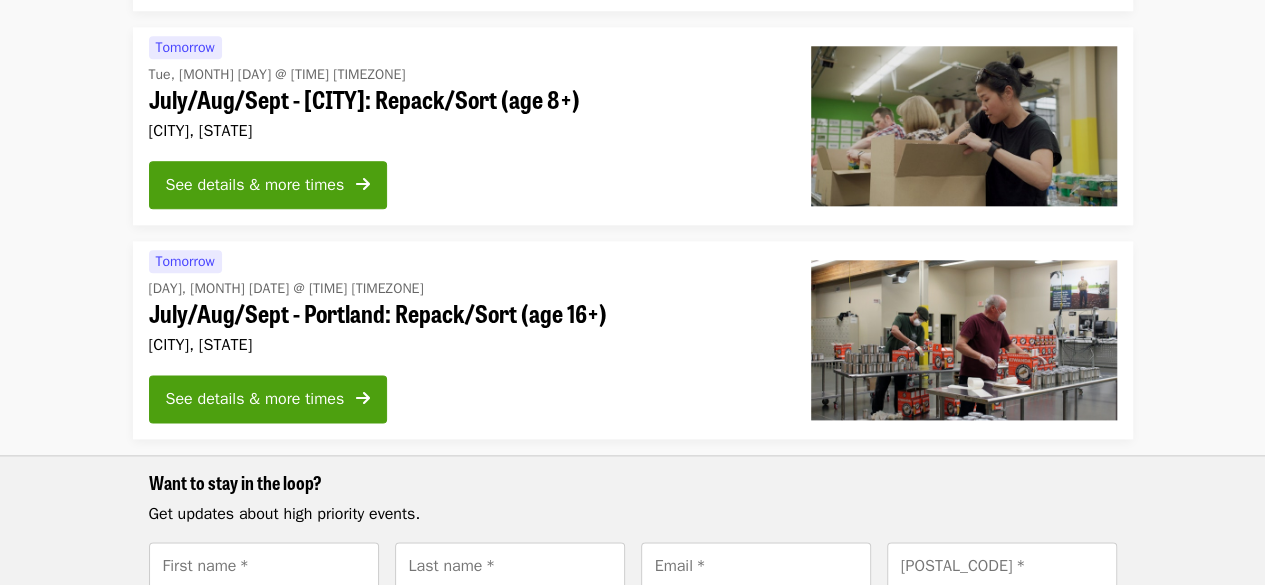 scroll, scrollTop: 1069, scrollLeft: 0, axis: vertical 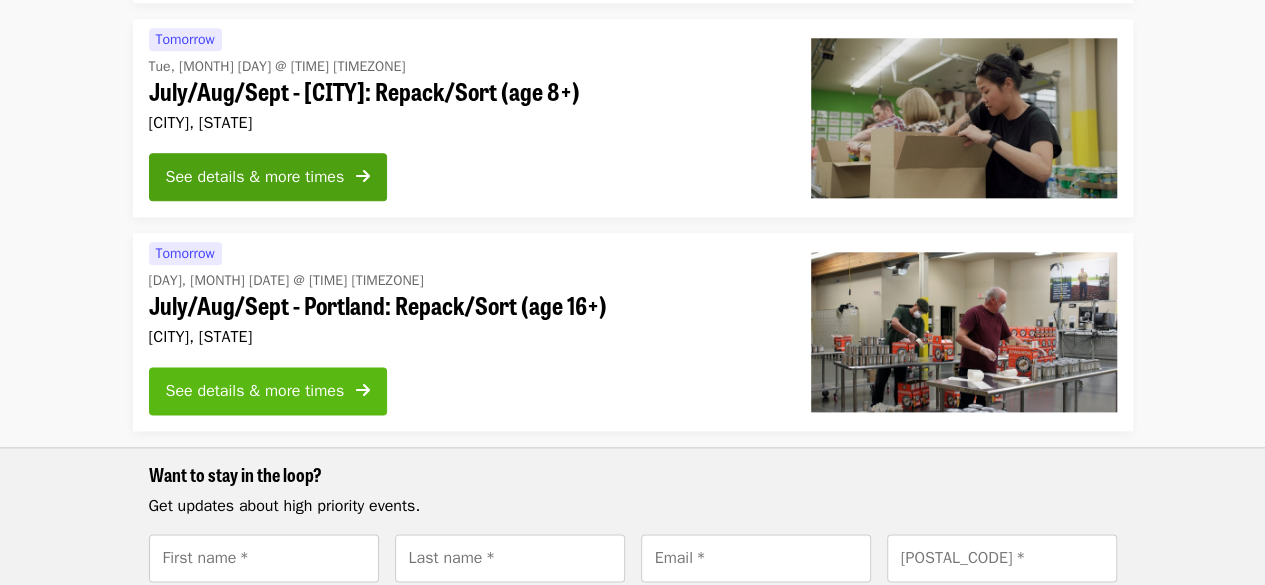 click on "See details & more times" at bounding box center (268, 391) 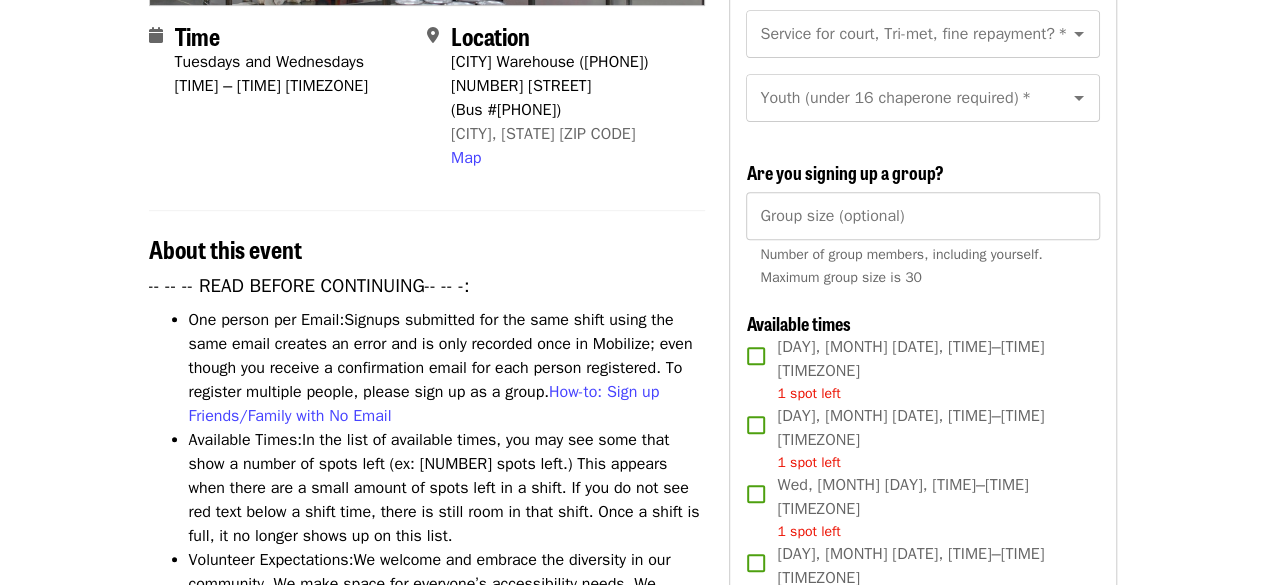scroll, scrollTop: 0, scrollLeft: 0, axis: both 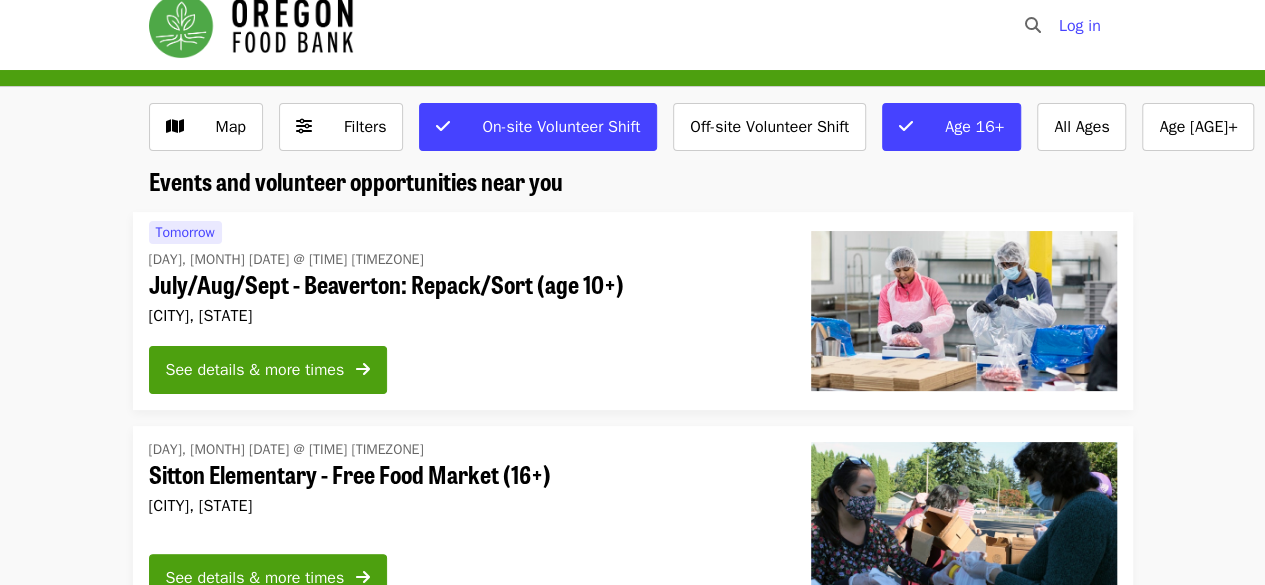 click on "July/Aug/Sept - Beaverton: Repack/Sort (age 10+)" at bounding box center (464, 284) 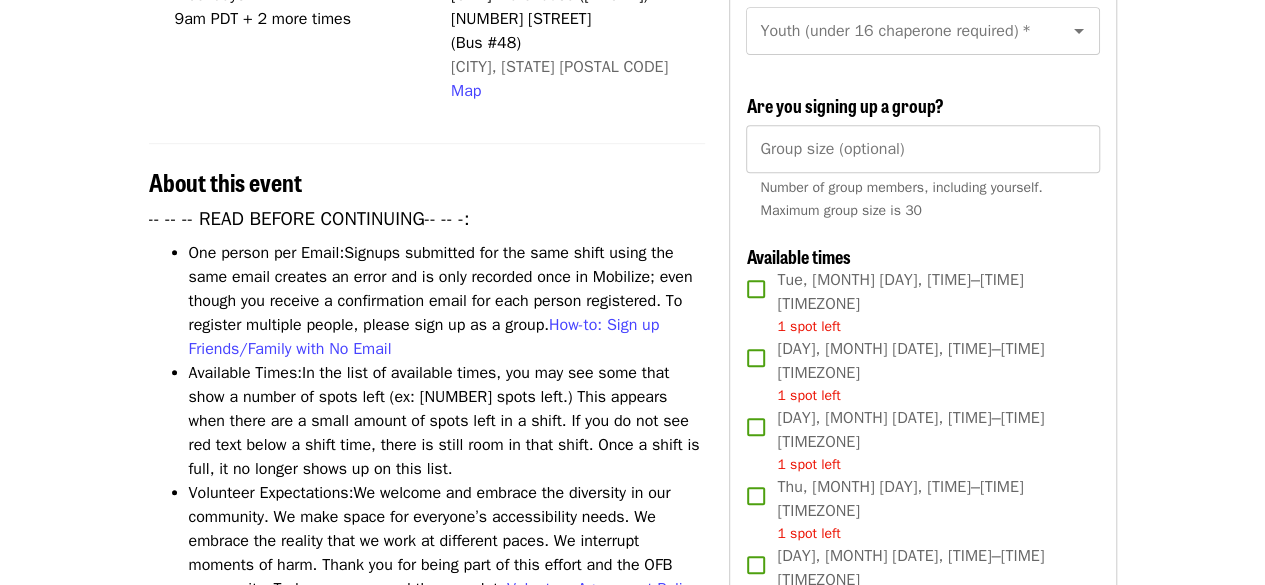 scroll, scrollTop: 547, scrollLeft: 0, axis: vertical 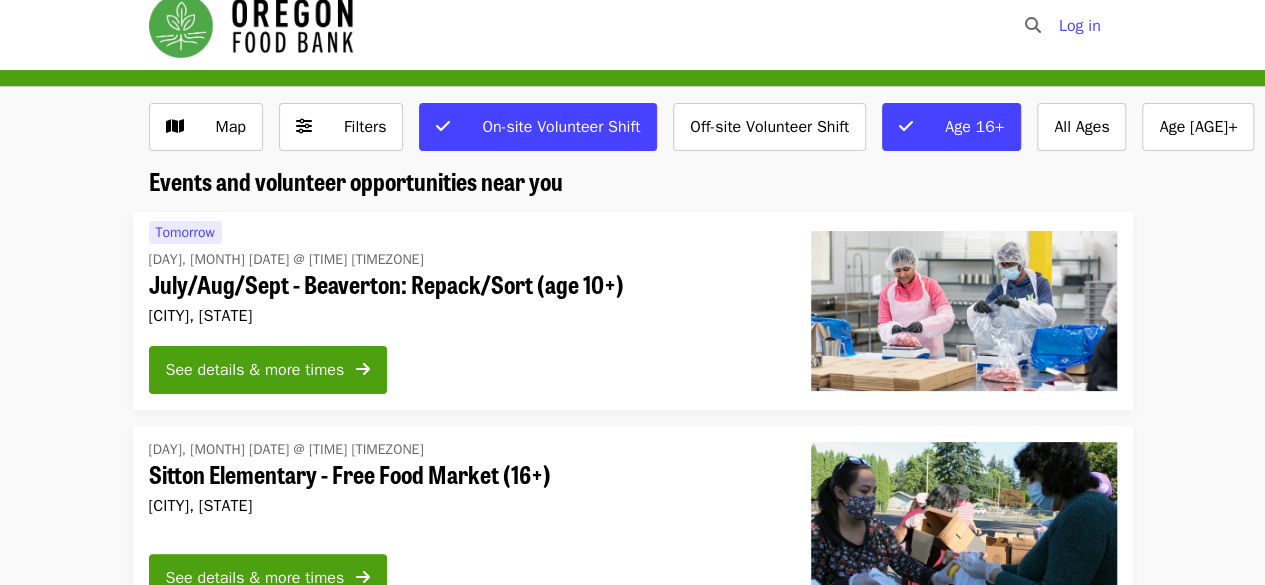 click on "Sitton Elementary - Free Food Market (16+)" at bounding box center (464, 474) 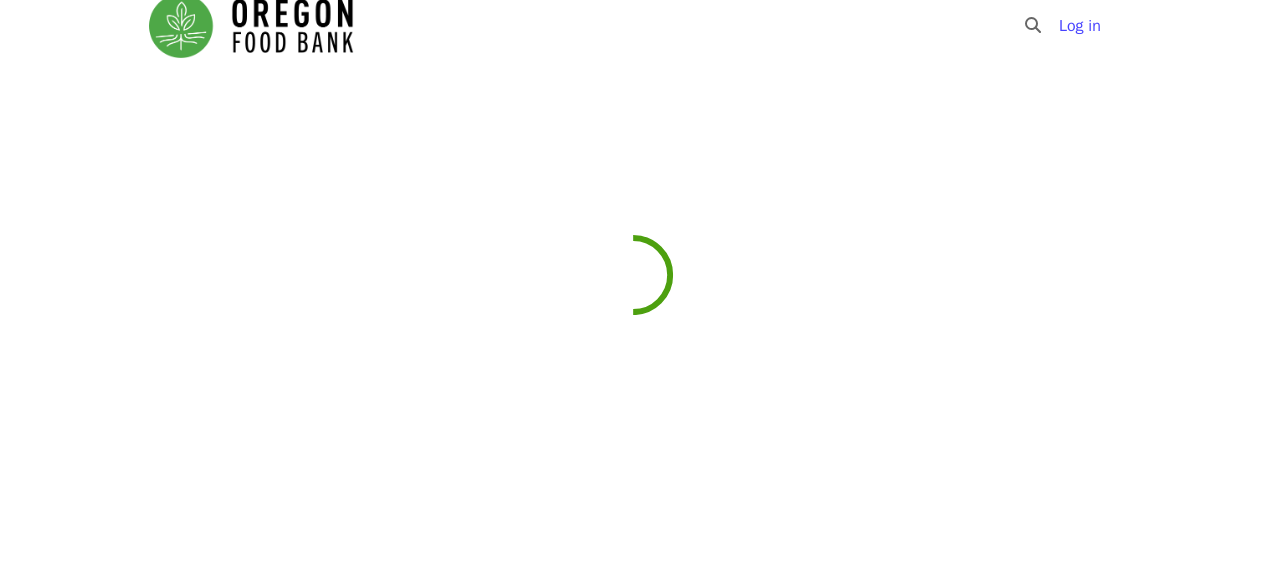 scroll, scrollTop: 0, scrollLeft: 0, axis: both 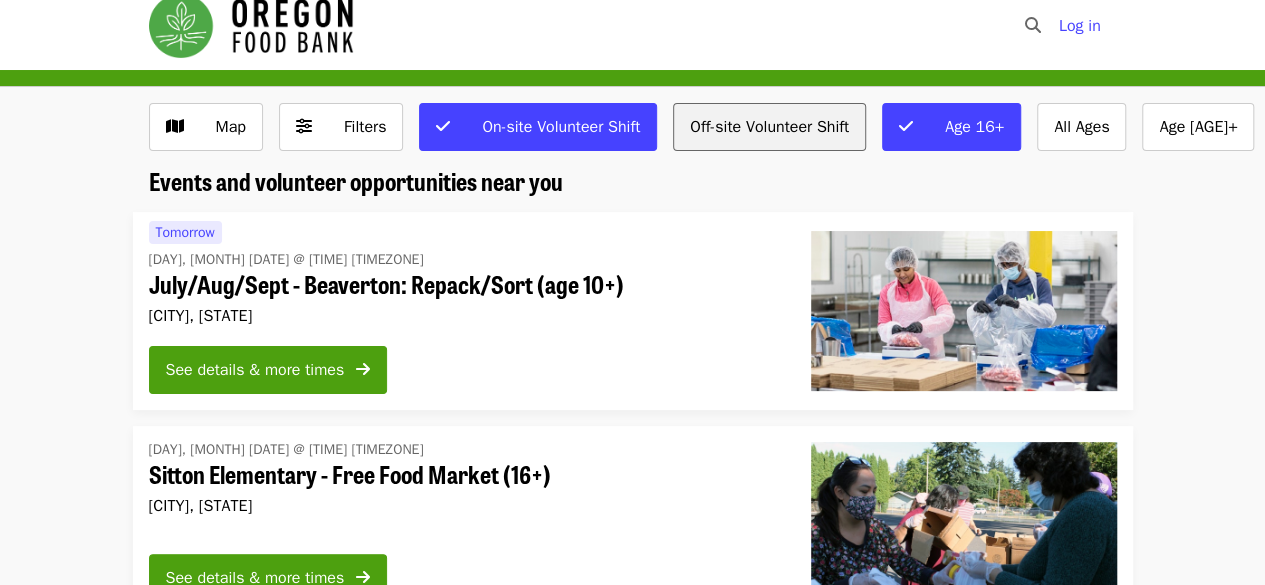 click on "Off-site Volunteer Shift" at bounding box center (769, 127) 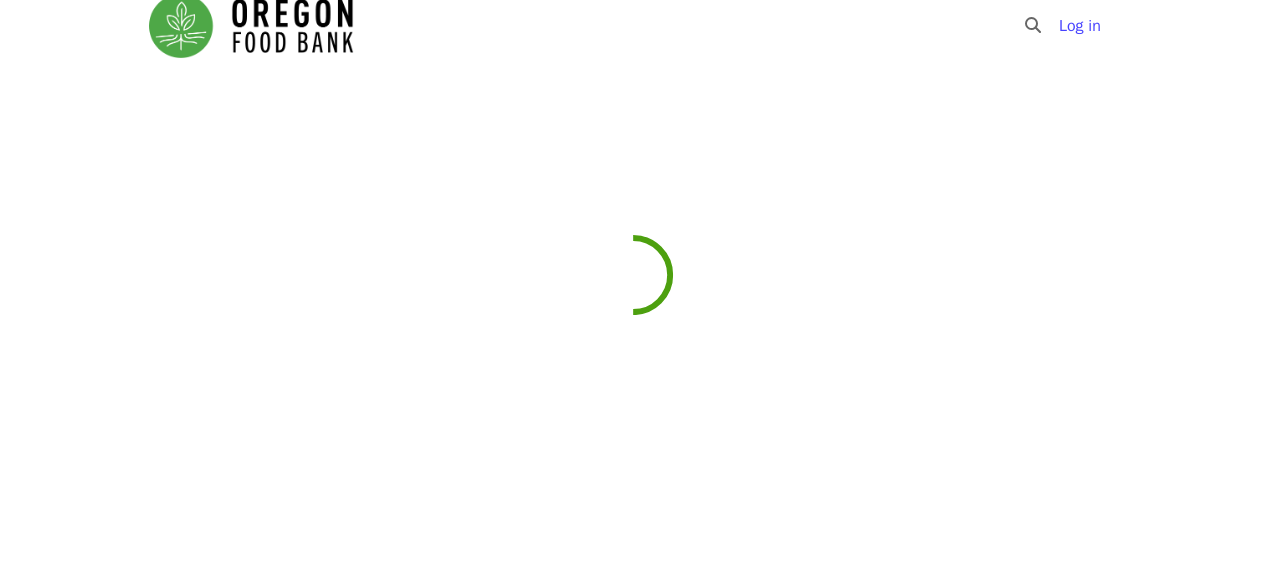scroll, scrollTop: 0, scrollLeft: 0, axis: both 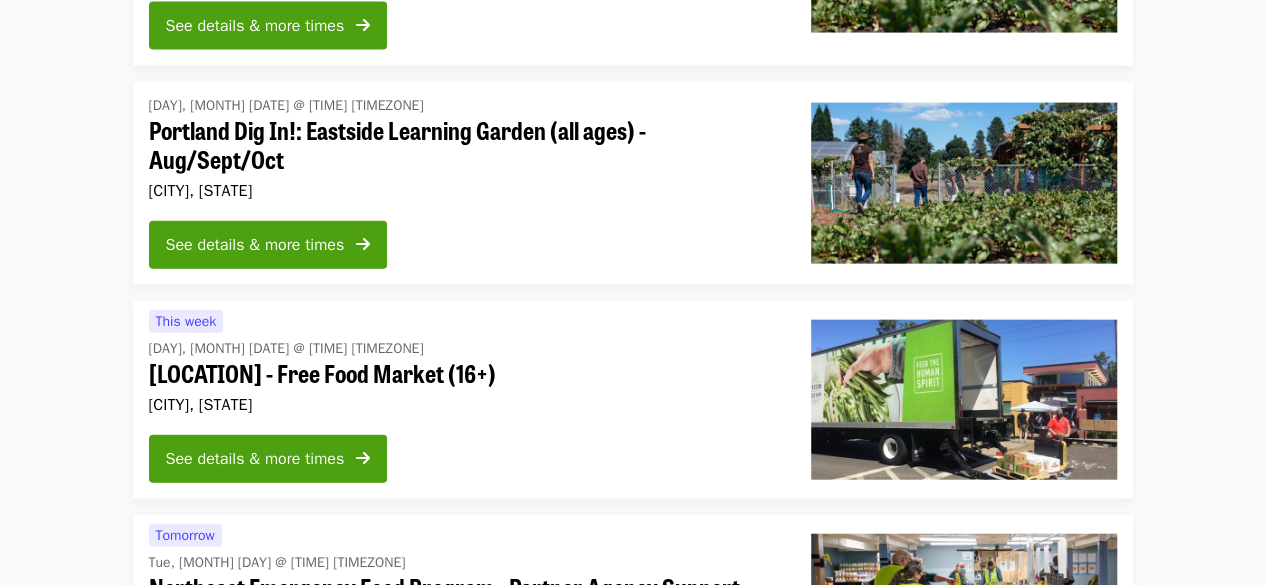 click on "[LOCATION] - Free Food Market (16+)" at bounding box center (464, 373) 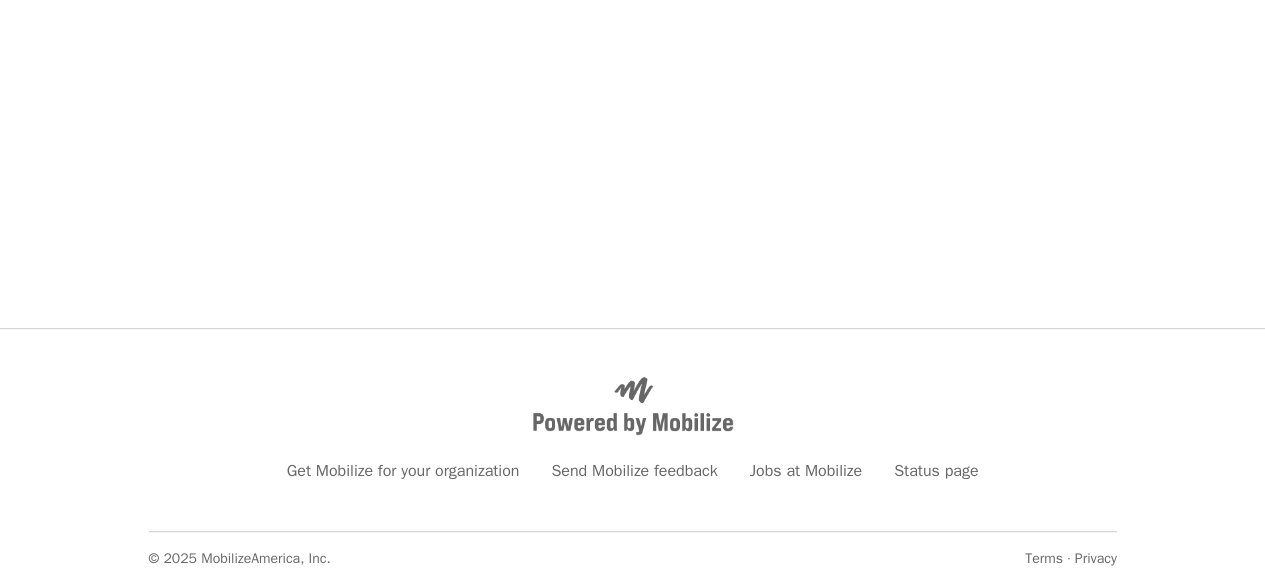 scroll, scrollTop: 0, scrollLeft: 0, axis: both 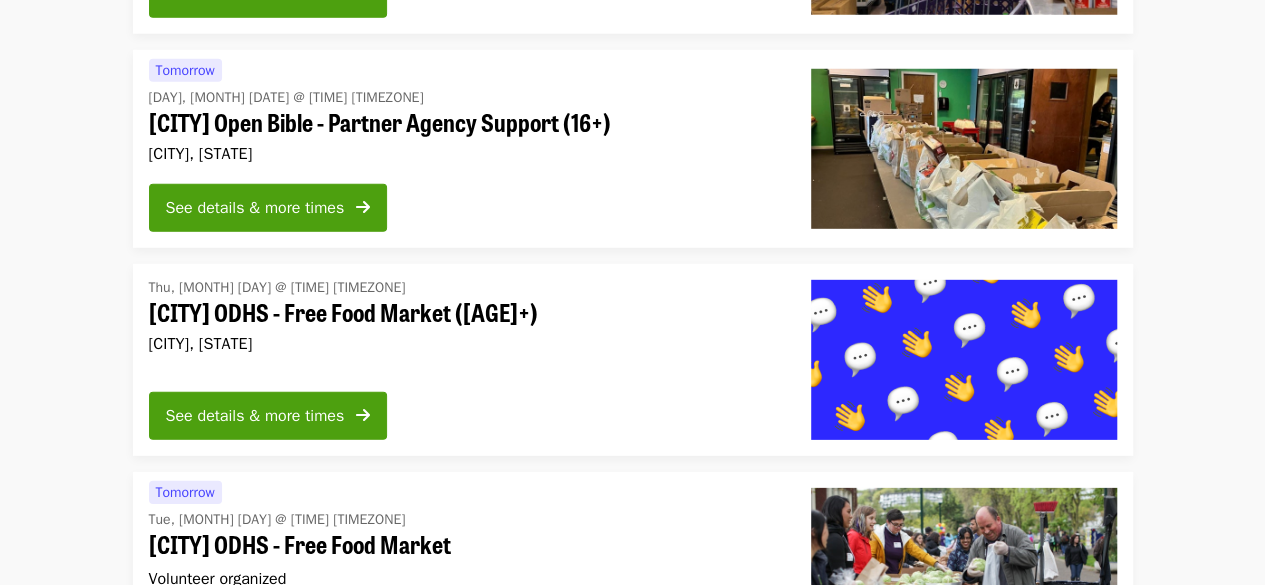 click on "[CITY] Open Bible - Partner Agency Support (16+)" at bounding box center (464, 122) 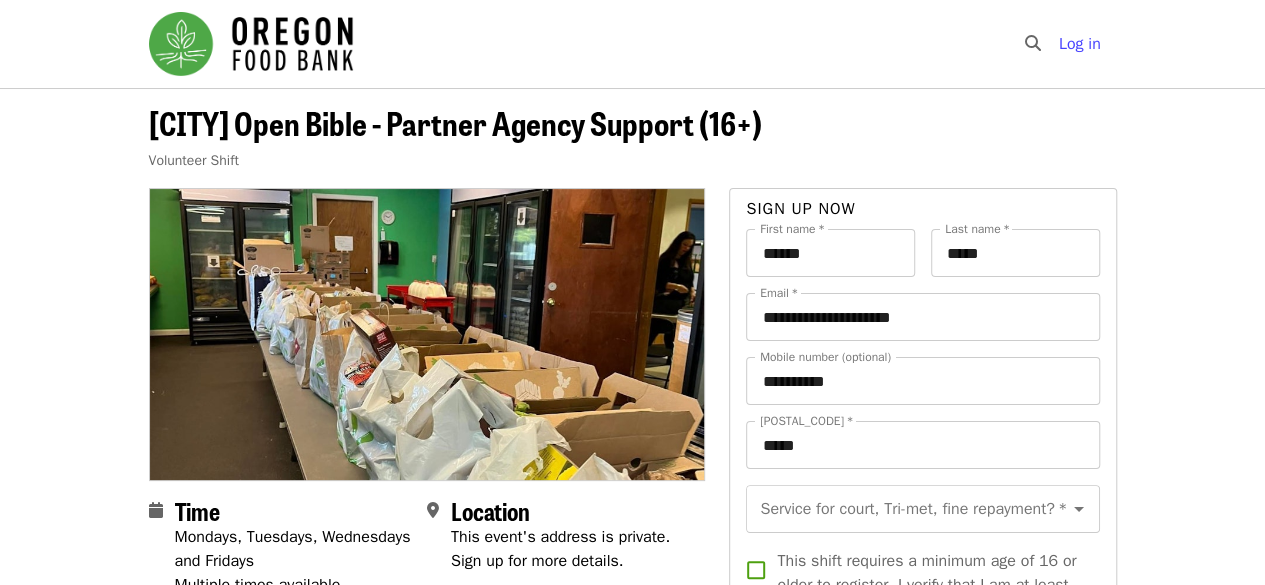 scroll, scrollTop: 8, scrollLeft: 0, axis: vertical 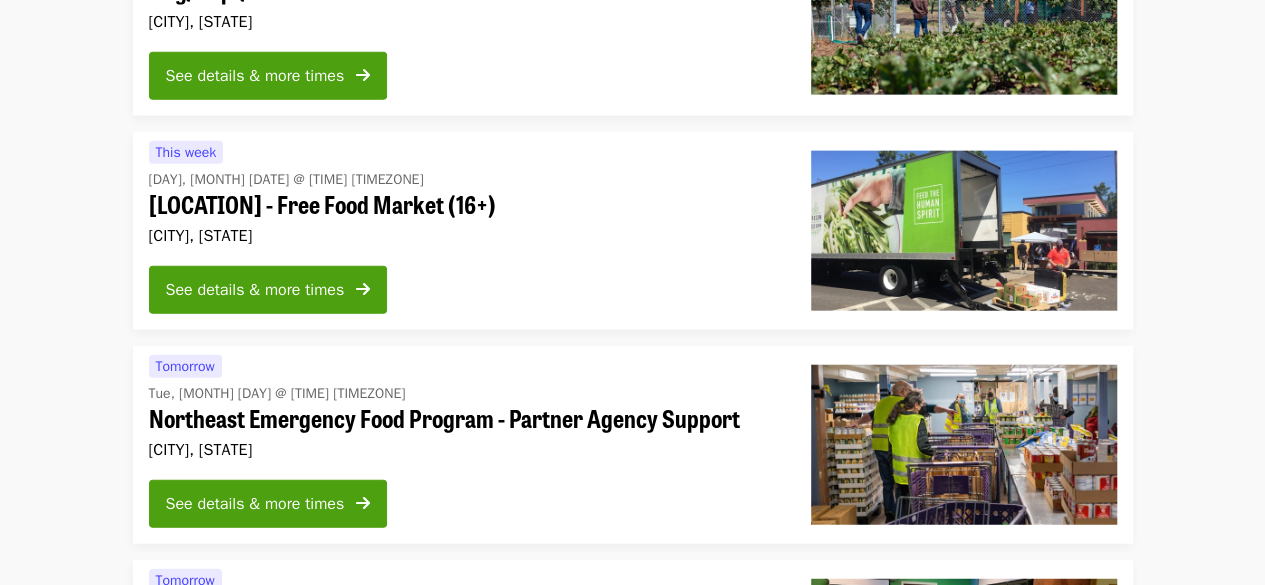 click on "Northeast Emergency Food Program - Partner Agency Support" at bounding box center (464, 418) 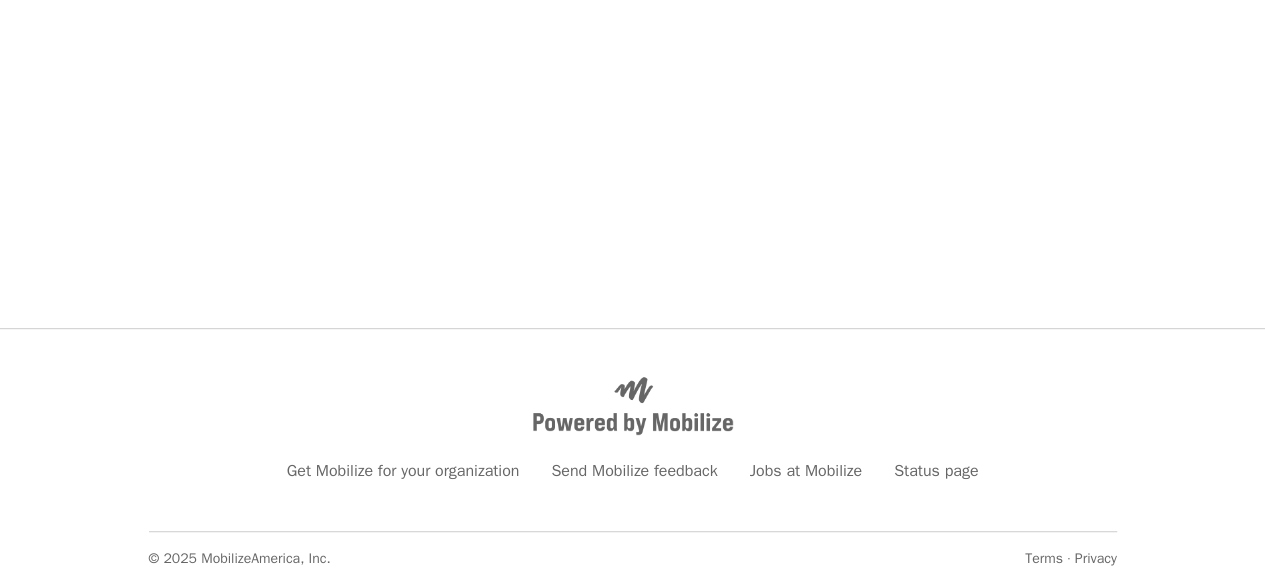 scroll, scrollTop: 0, scrollLeft: 0, axis: both 